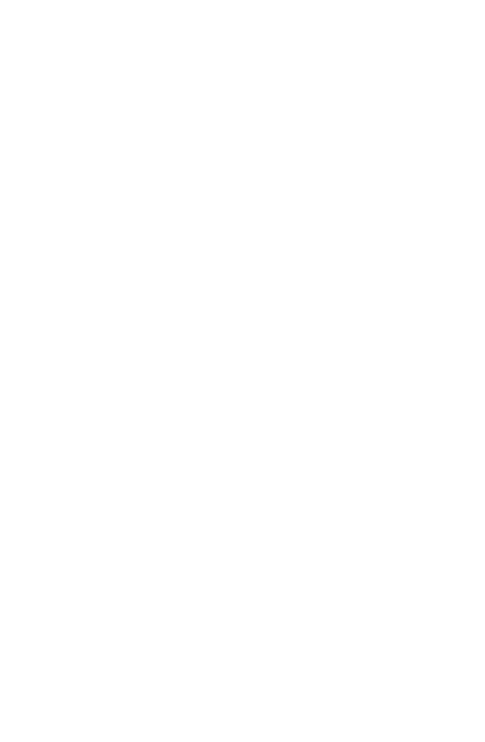 scroll, scrollTop: 0, scrollLeft: 0, axis: both 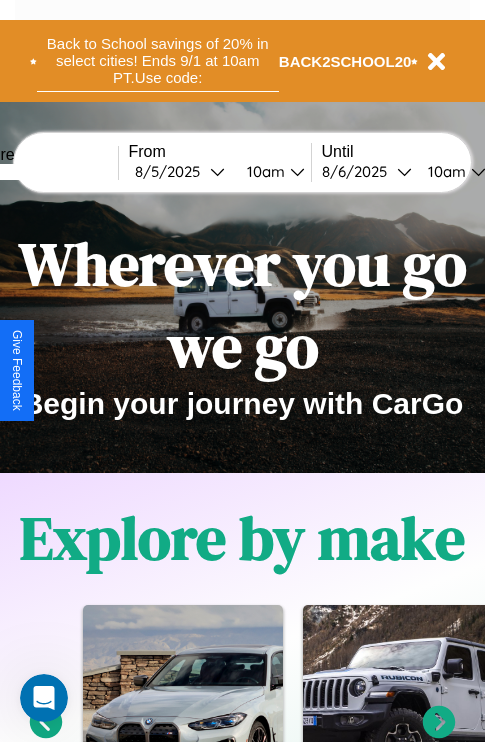click on "Back to School savings of 20% in select cities! Ends 9/1 at 10am PT.  Use code:" at bounding box center [158, 61] 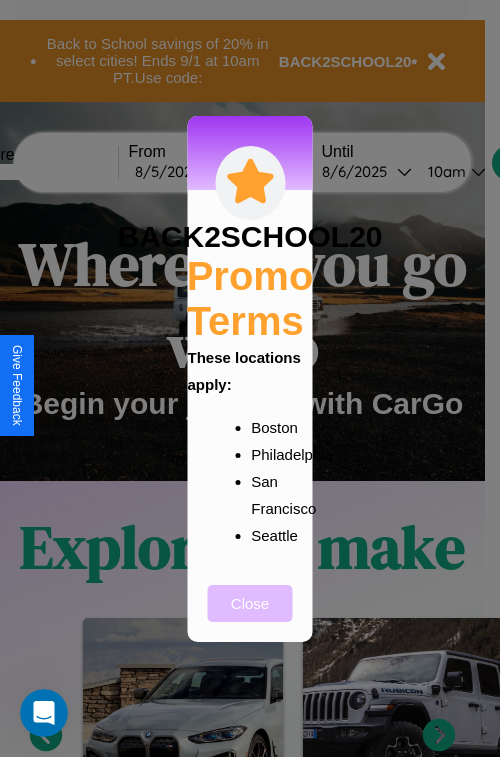 click on "Close" at bounding box center [250, 603] 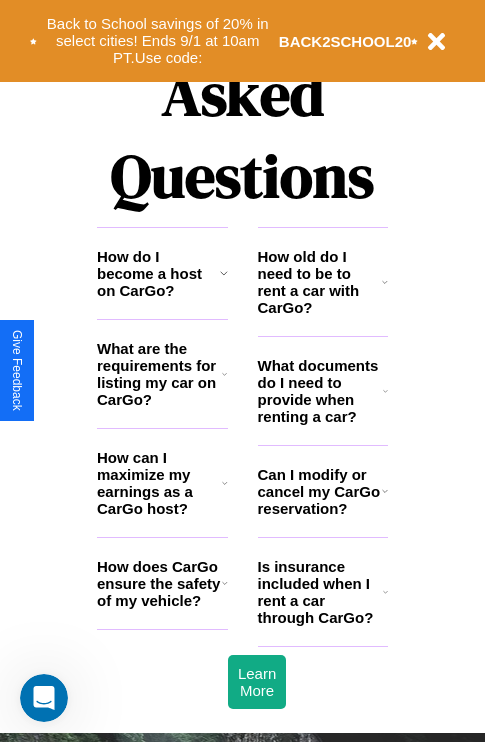 scroll, scrollTop: 2423, scrollLeft: 0, axis: vertical 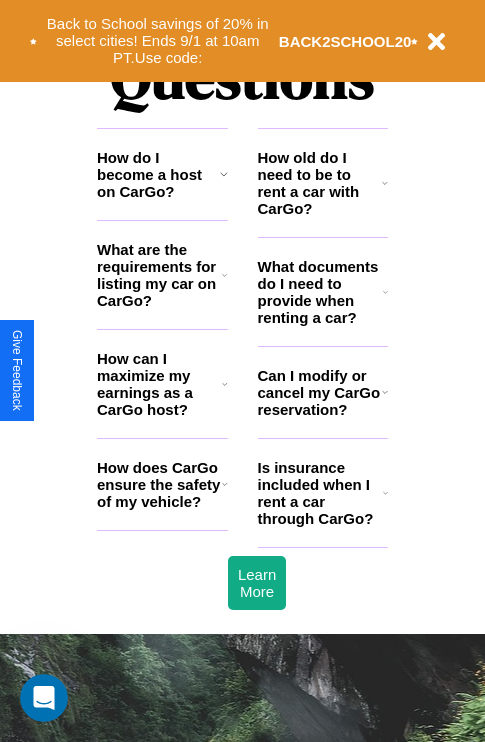 click on "Is insurance included when I rent a car through CarGo?" at bounding box center (320, 493) 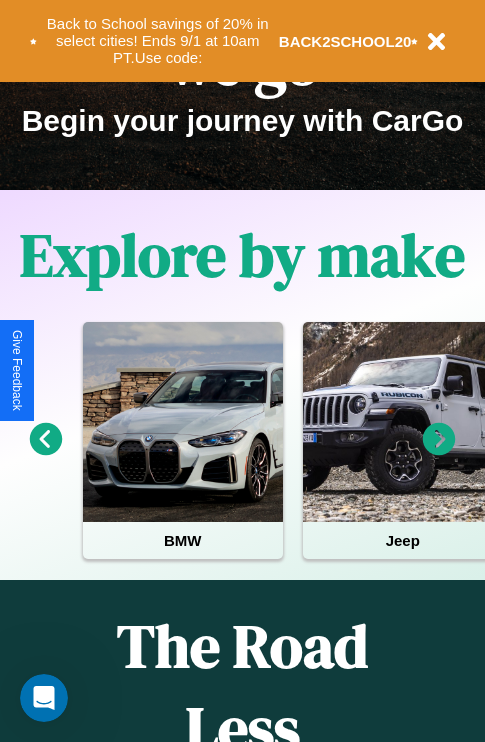 scroll, scrollTop: 0, scrollLeft: 0, axis: both 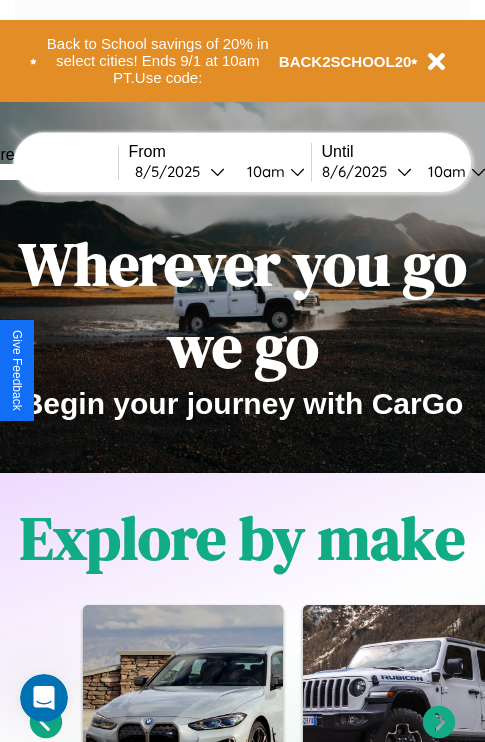 click at bounding box center (43, 172) 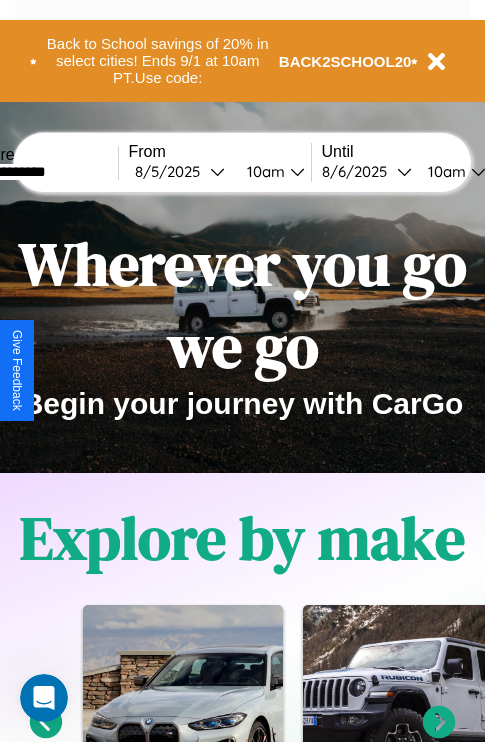 type on "**********" 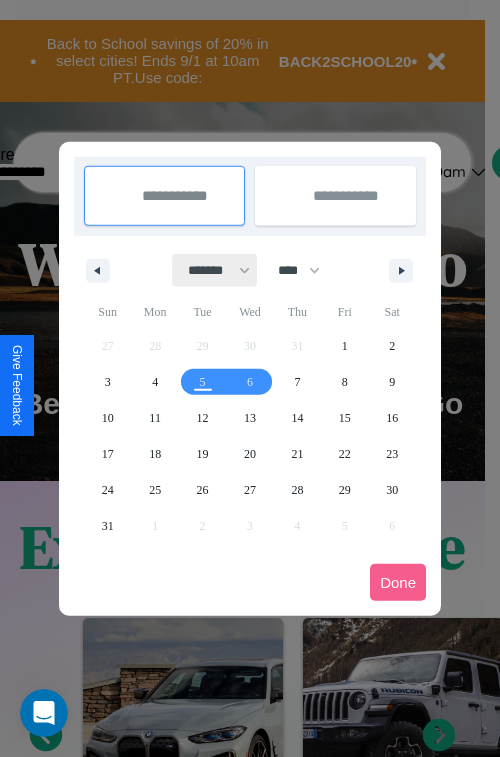 click on "******* ******** ***** ***** *** **** **** ****** ********* ******* ******** ********" at bounding box center [215, 270] 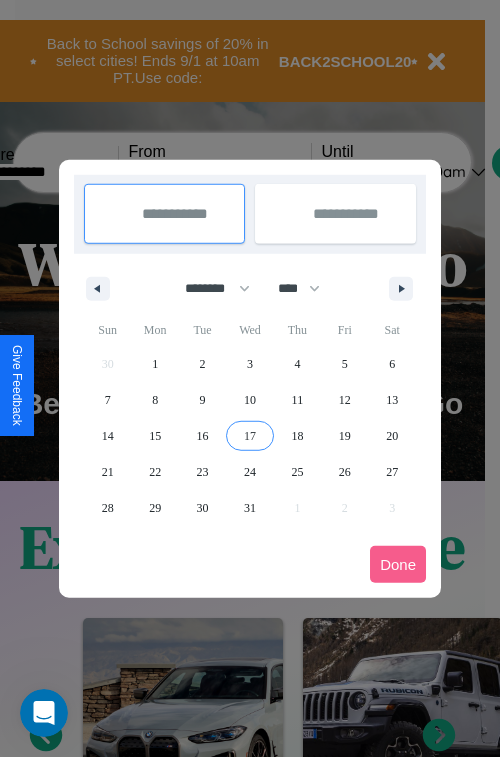 click on "17" at bounding box center (250, 436) 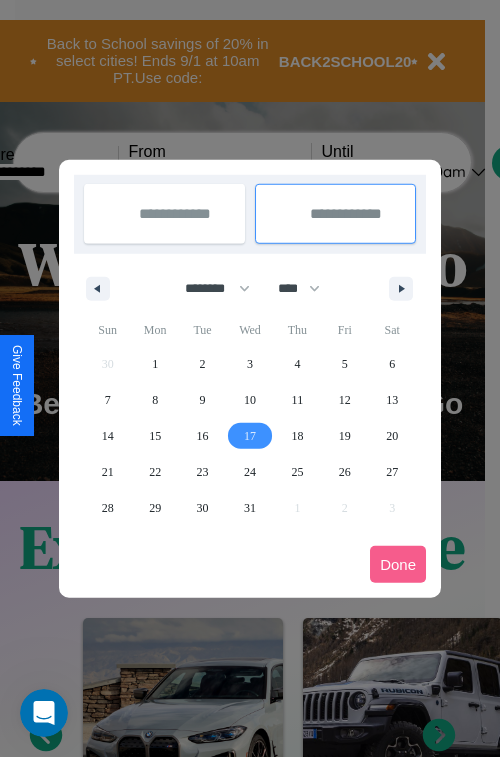 type on "**********" 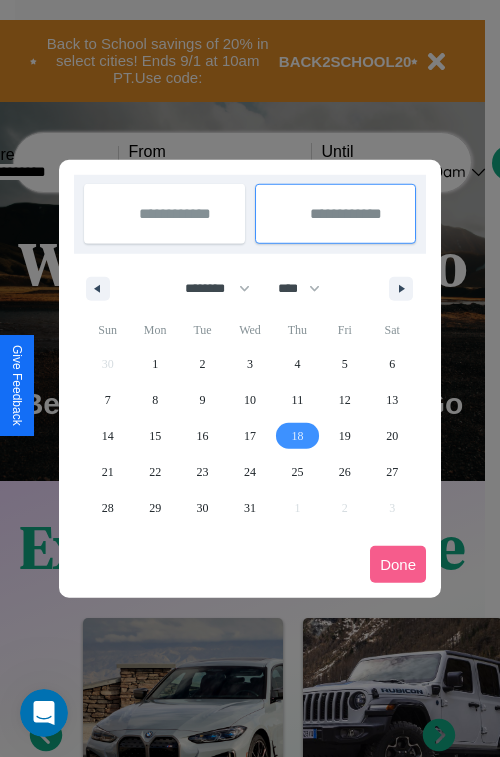 click on "18" at bounding box center (297, 436) 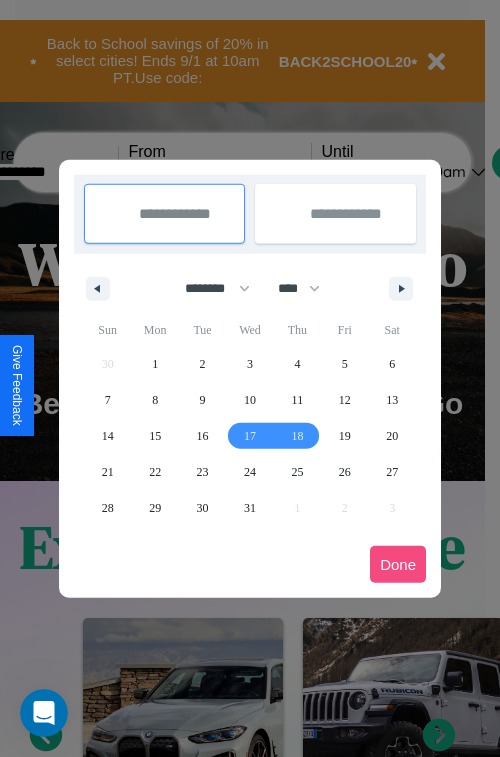 click on "Done" at bounding box center [398, 564] 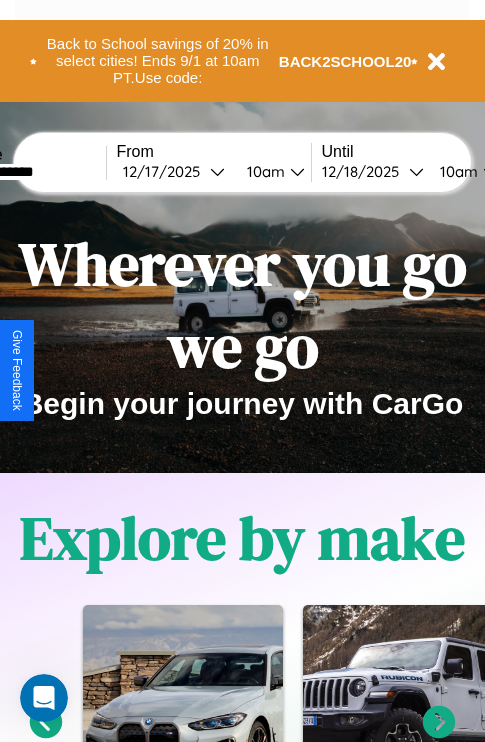 click on "10am" at bounding box center (263, 171) 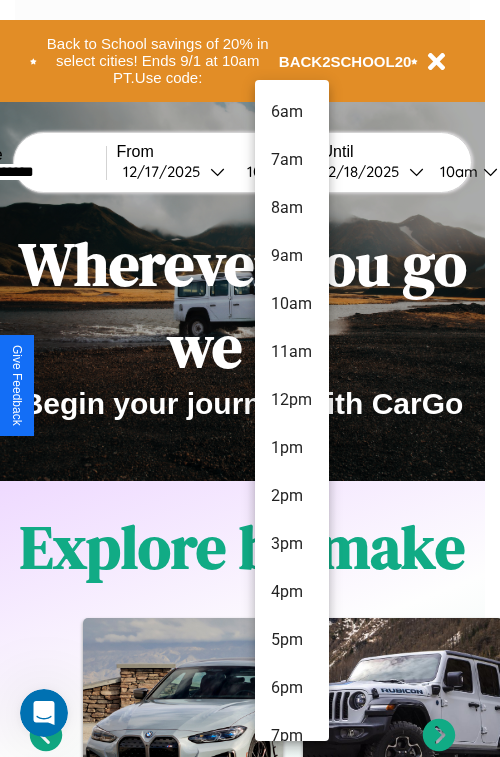 click on "10am" at bounding box center [292, 304] 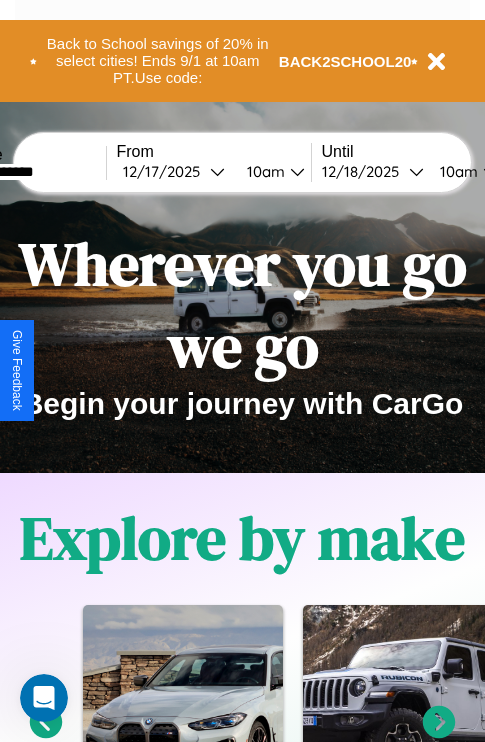 scroll, scrollTop: 0, scrollLeft: 80, axis: horizontal 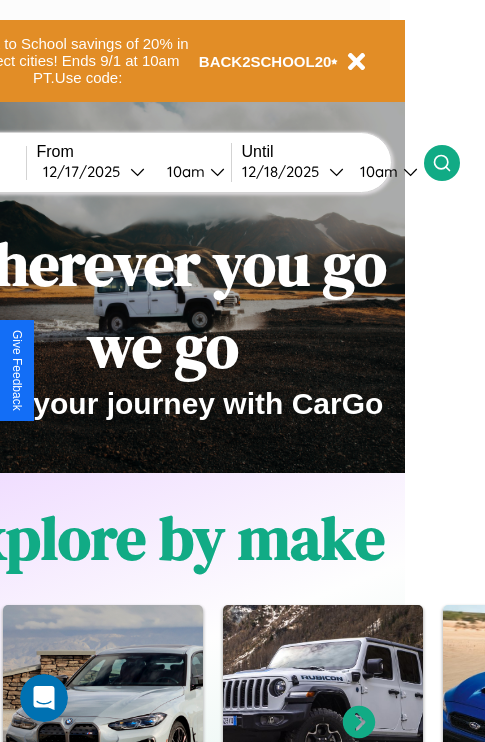 click 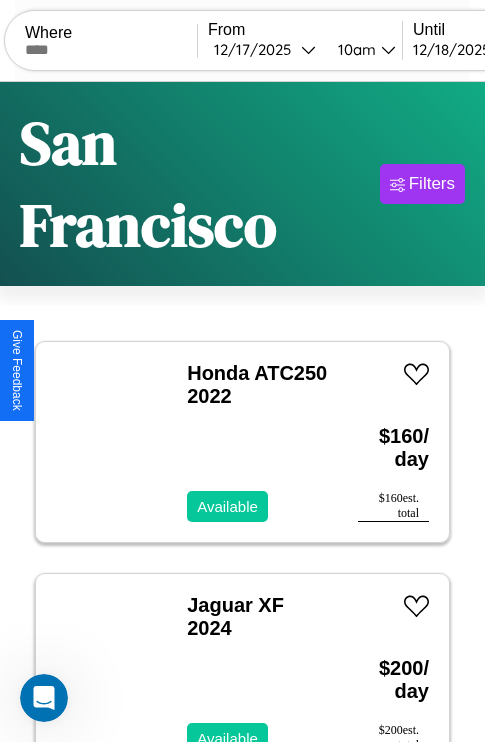 scroll, scrollTop: 177, scrollLeft: 0, axis: vertical 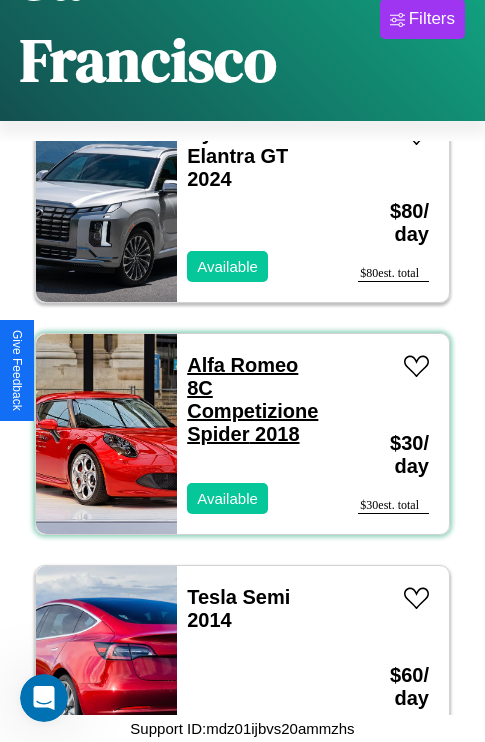 click on "Alfa Romeo   8C Competizione Spider   2018" at bounding box center [252, 399] 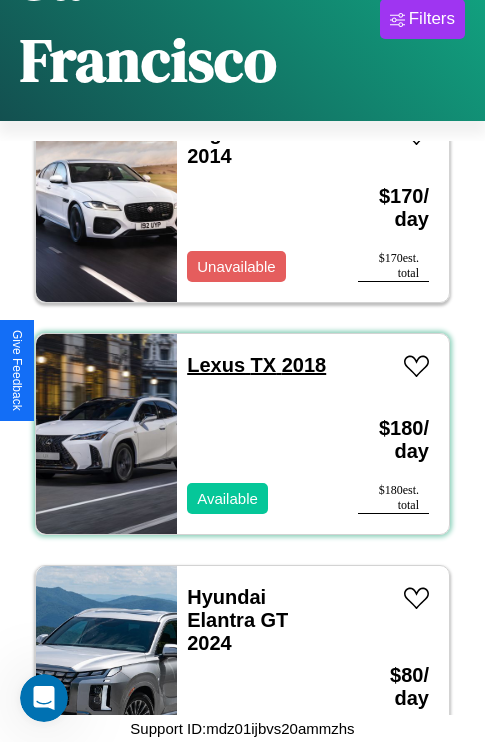 click on "Lexus   TX   2018" at bounding box center (256, 365) 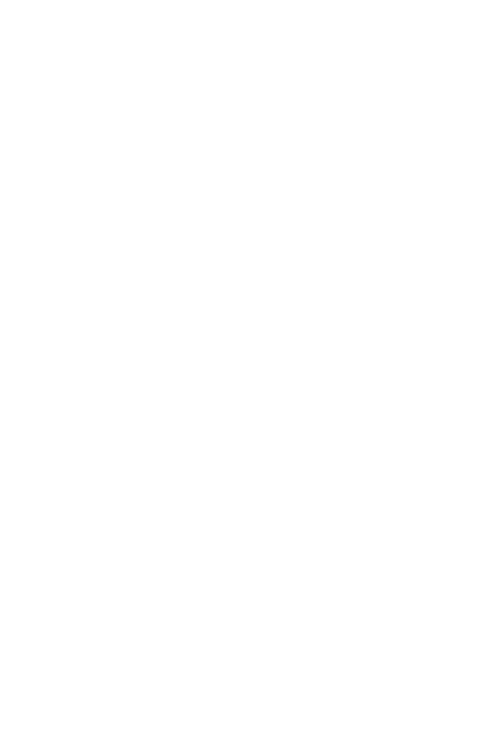 scroll, scrollTop: 0, scrollLeft: 0, axis: both 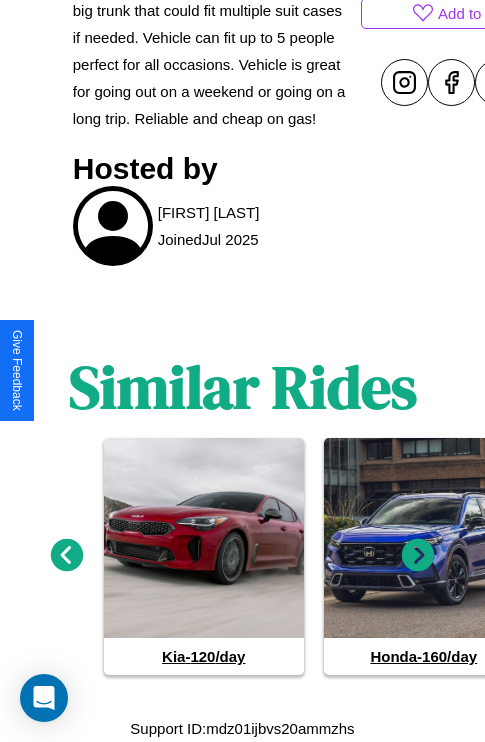 click 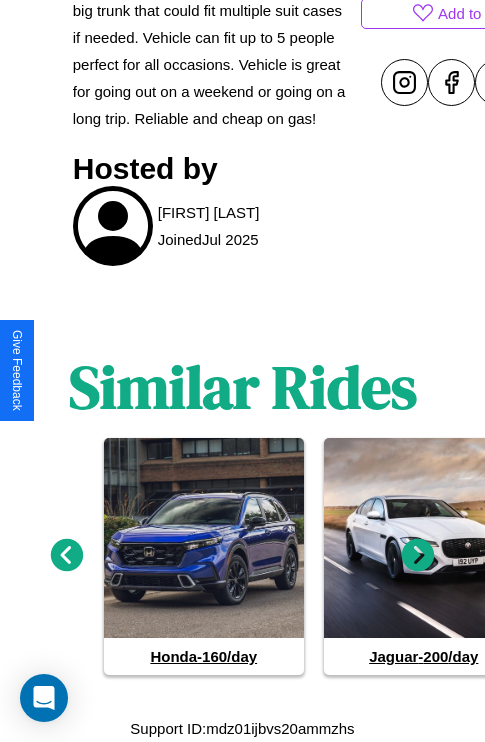 click 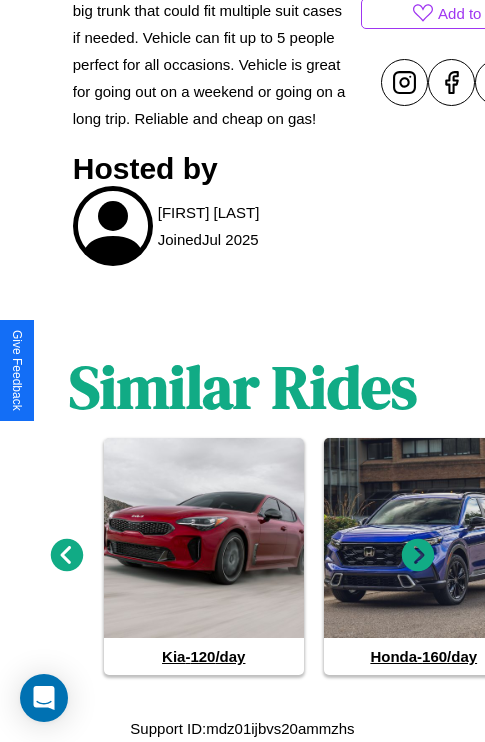 click 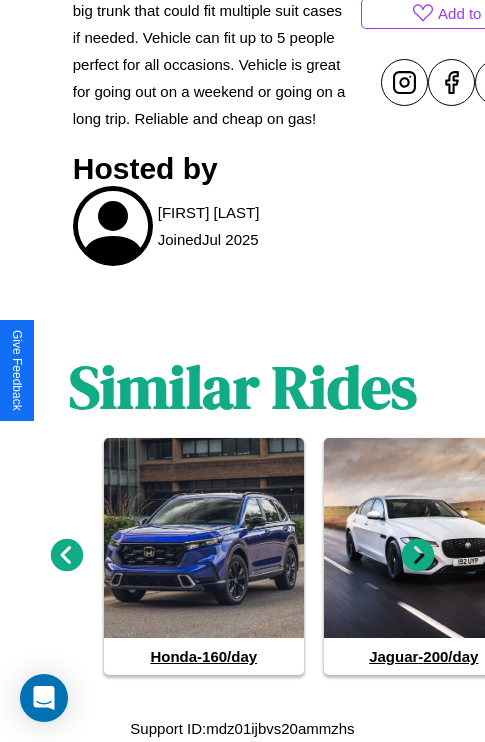 click 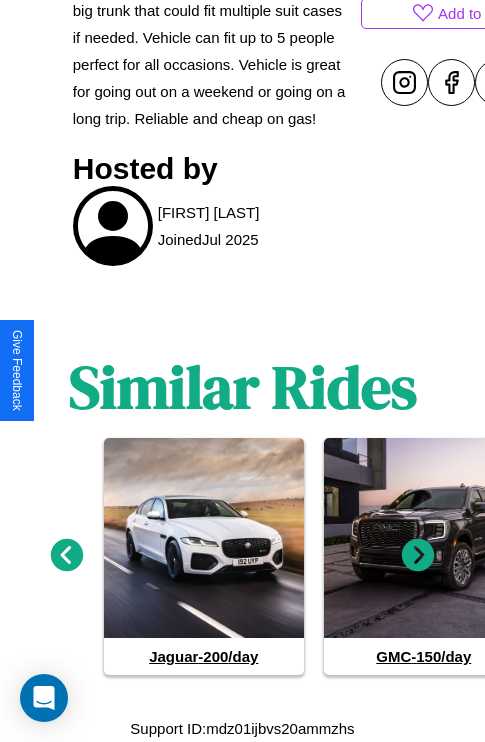 click 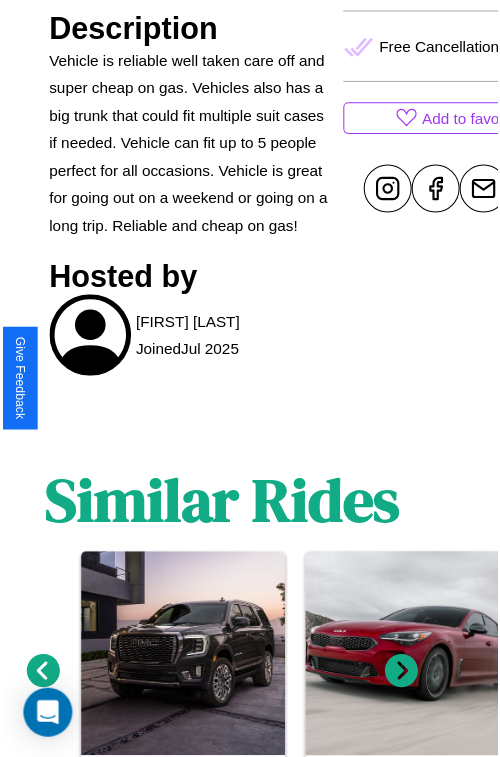scroll, scrollTop: 600, scrollLeft: 96, axis: both 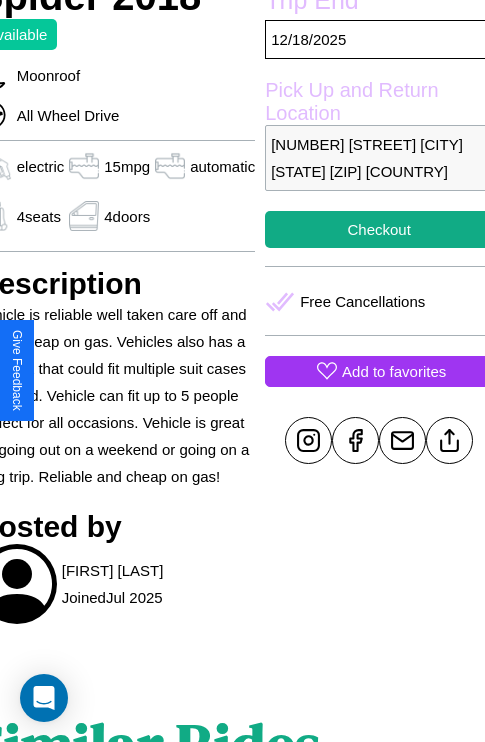 click on "Add to favorites" at bounding box center (394, 371) 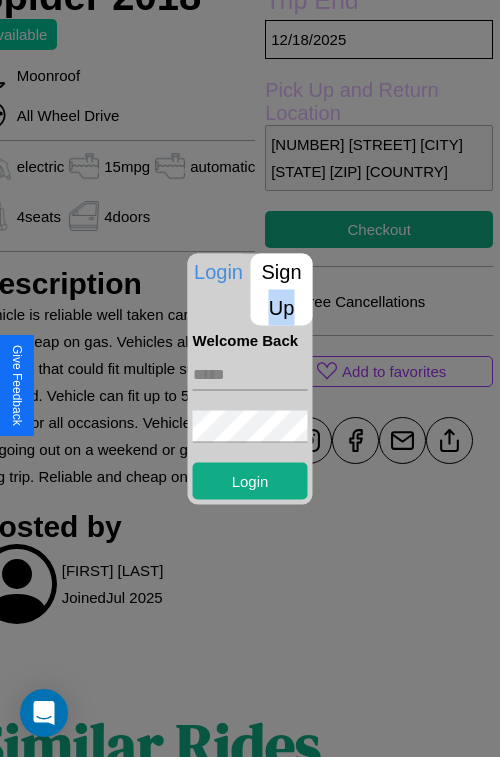 click on "Sign Up" at bounding box center [282, 289] 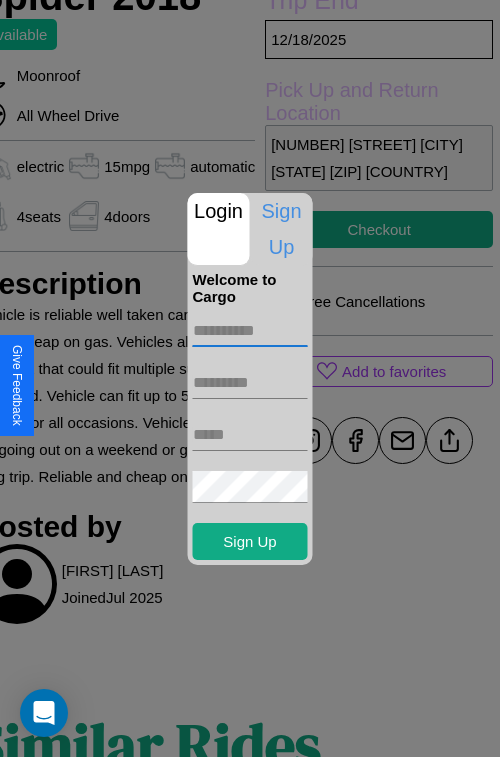 click at bounding box center [250, 331] 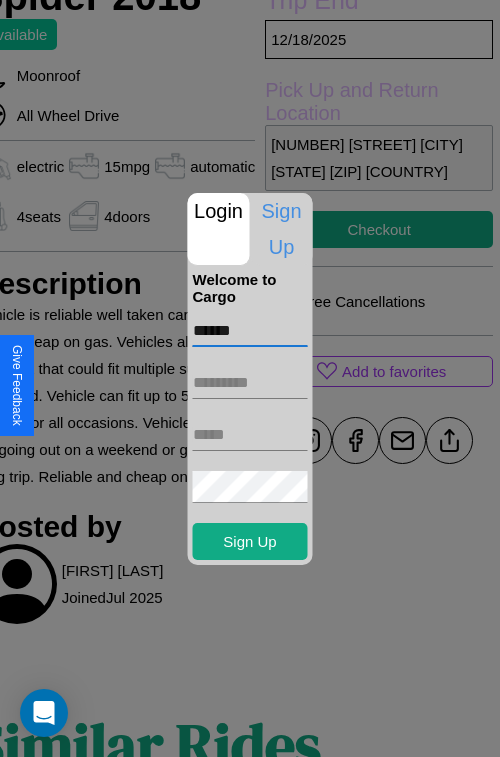 type on "******" 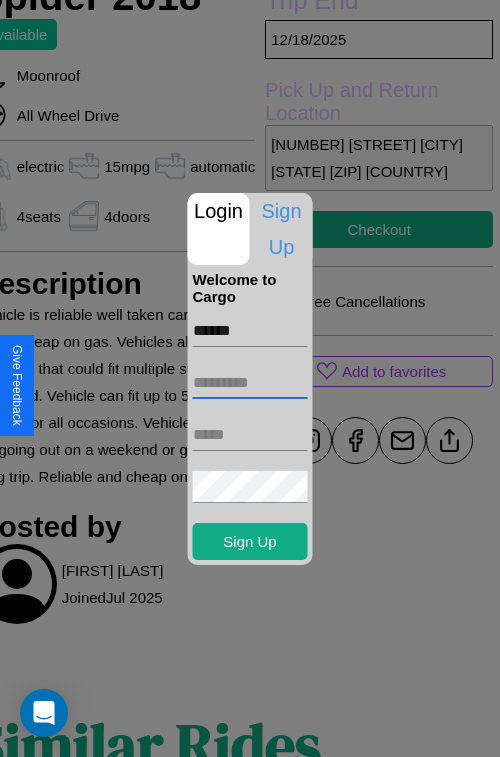 click at bounding box center [250, 383] 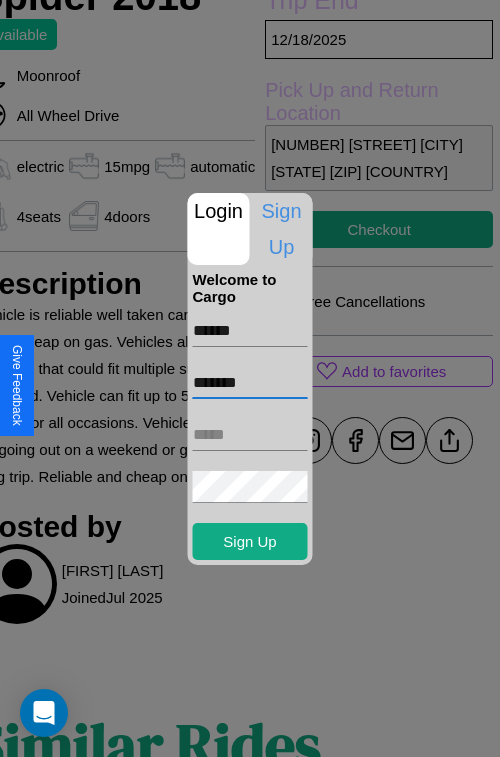 type on "*******" 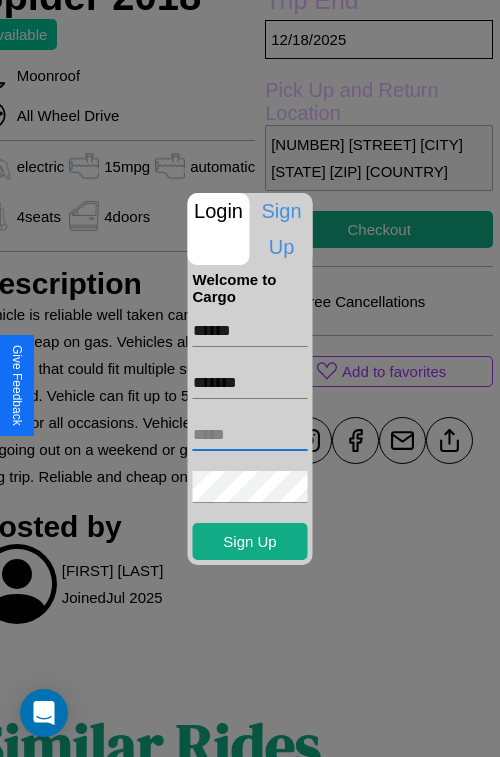 click at bounding box center [250, 435] 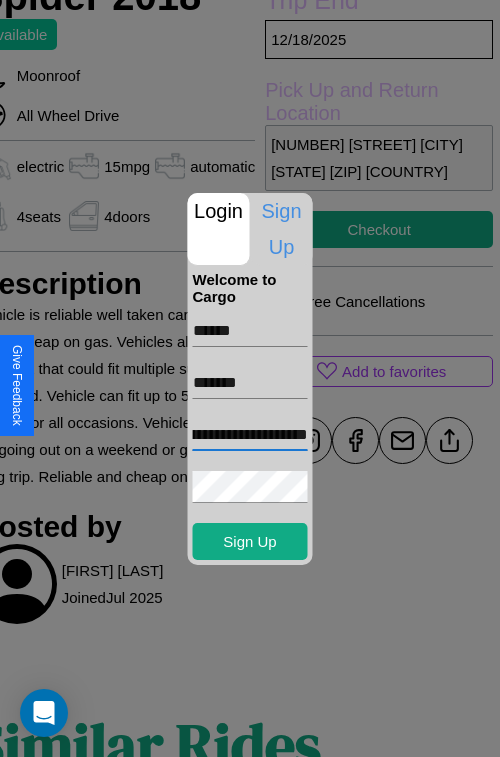 scroll, scrollTop: 0, scrollLeft: 92, axis: horizontal 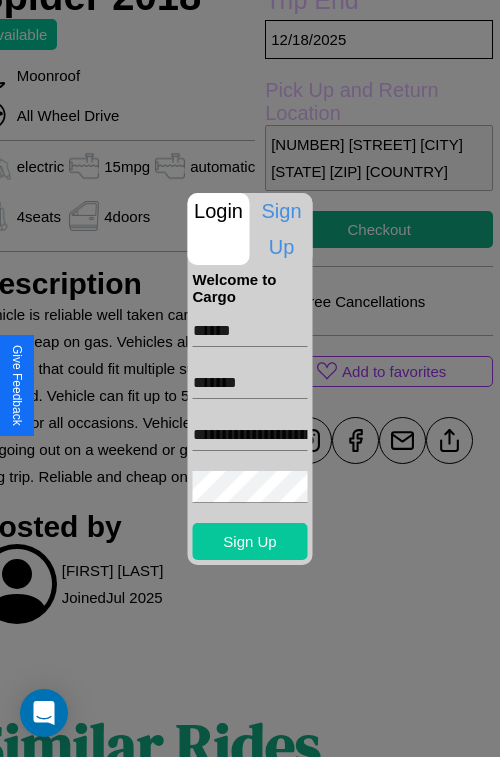 click on "Sign Up" at bounding box center (250, 541) 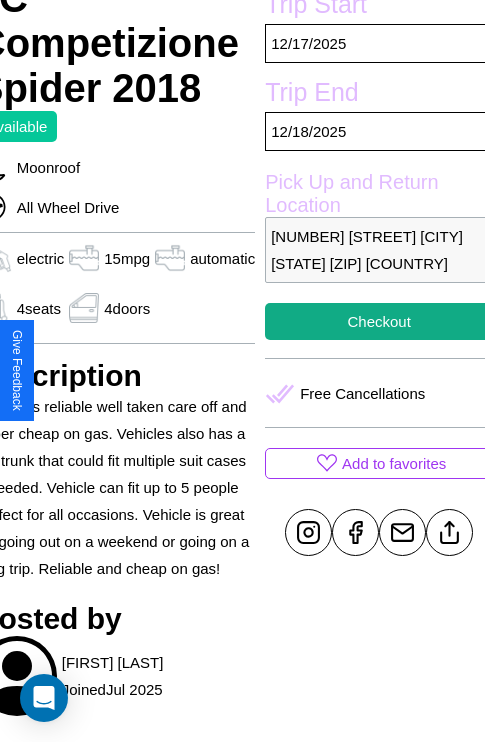 scroll, scrollTop: 458, scrollLeft: 96, axis: both 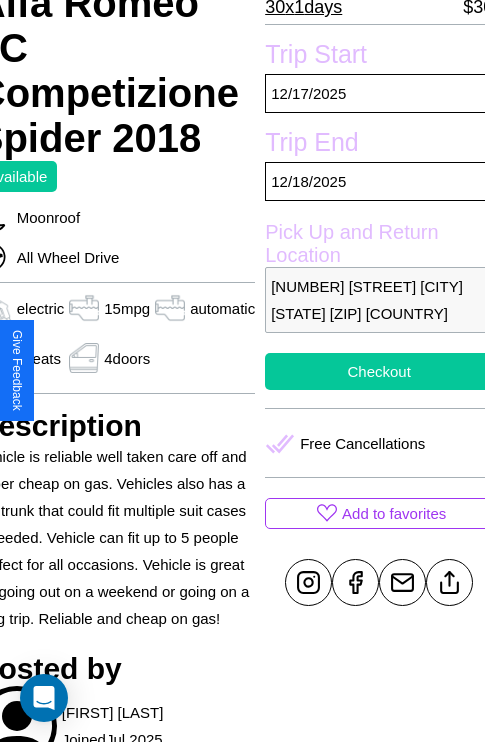 click on "Checkout" at bounding box center (379, 371) 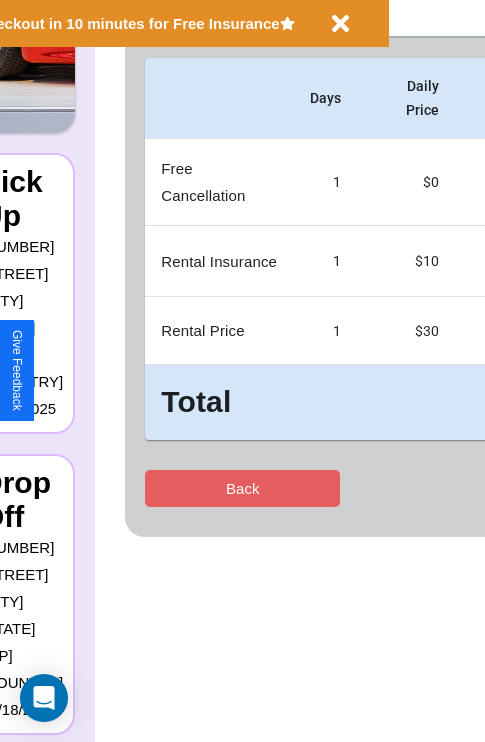 scroll, scrollTop: 0, scrollLeft: 0, axis: both 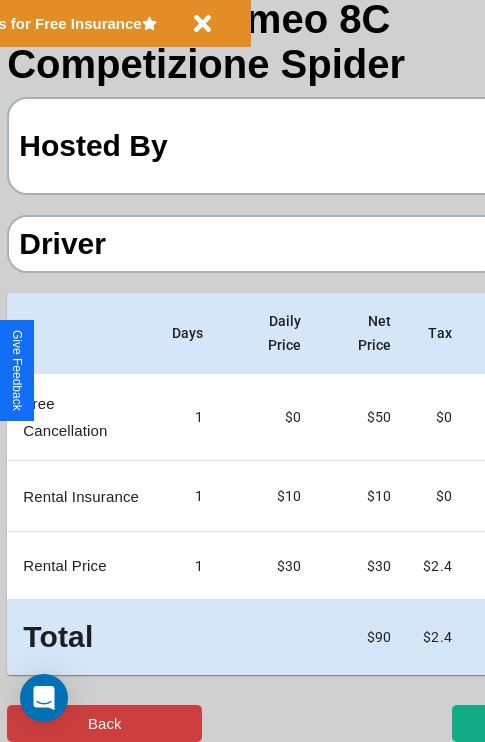 click on "Back" at bounding box center [104, 723] 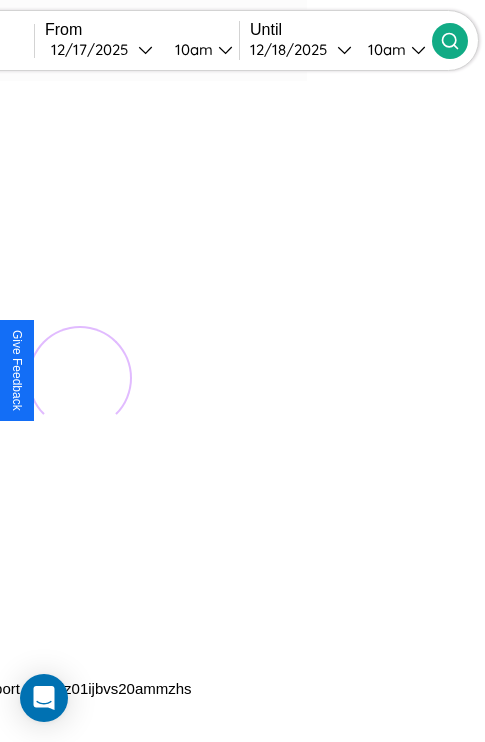 scroll, scrollTop: 0, scrollLeft: 0, axis: both 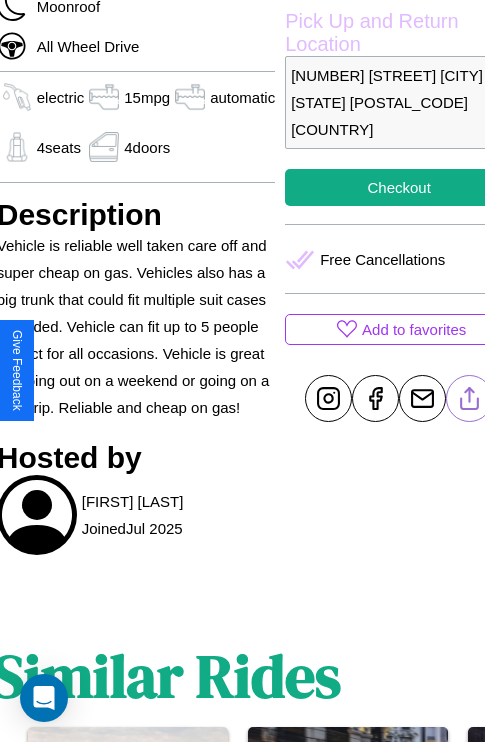 click 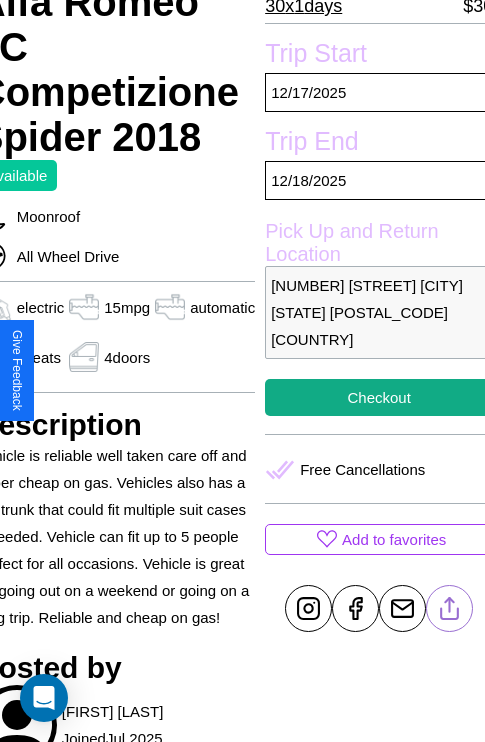scroll, scrollTop: 458, scrollLeft: 96, axis: both 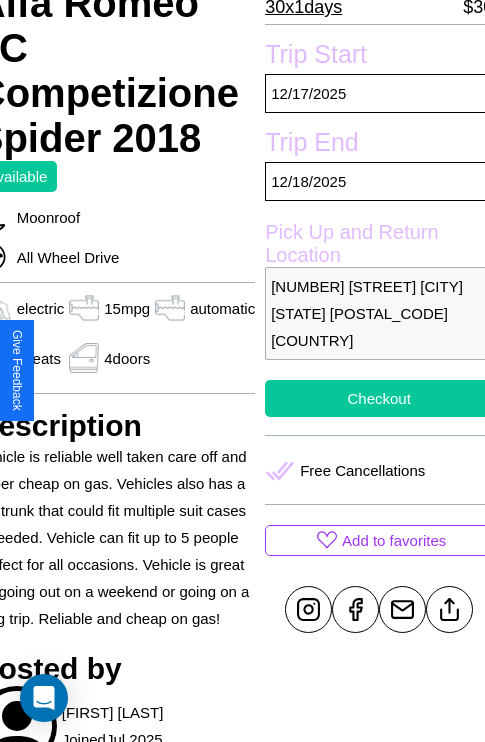 click on "Checkout" at bounding box center (379, 398) 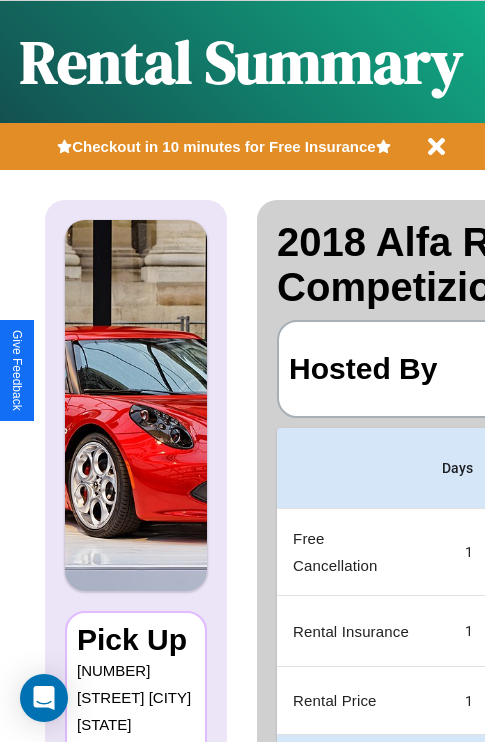 scroll, scrollTop: 0, scrollLeft: 383, axis: horizontal 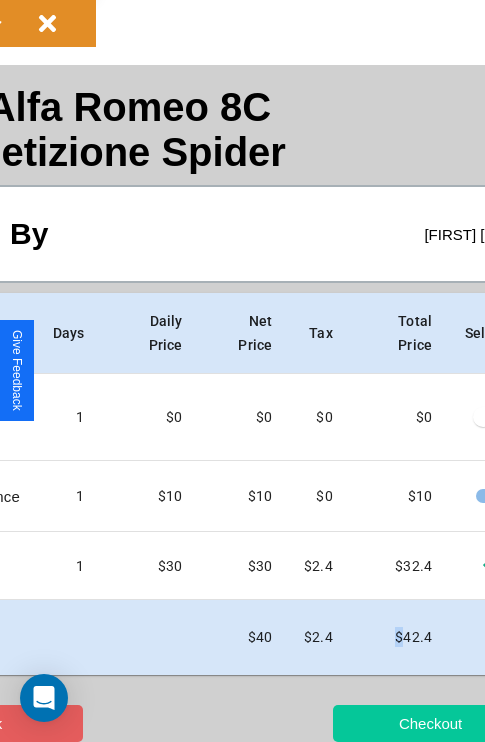 click on "Checkout" at bounding box center [430, 723] 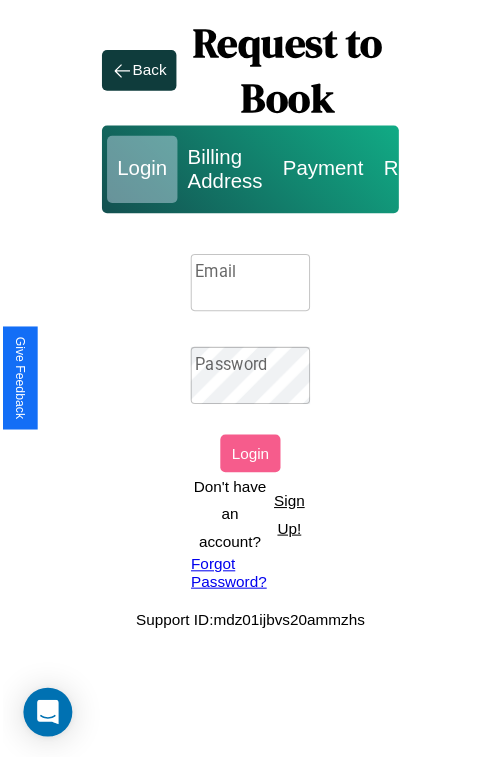 scroll, scrollTop: 0, scrollLeft: 0, axis: both 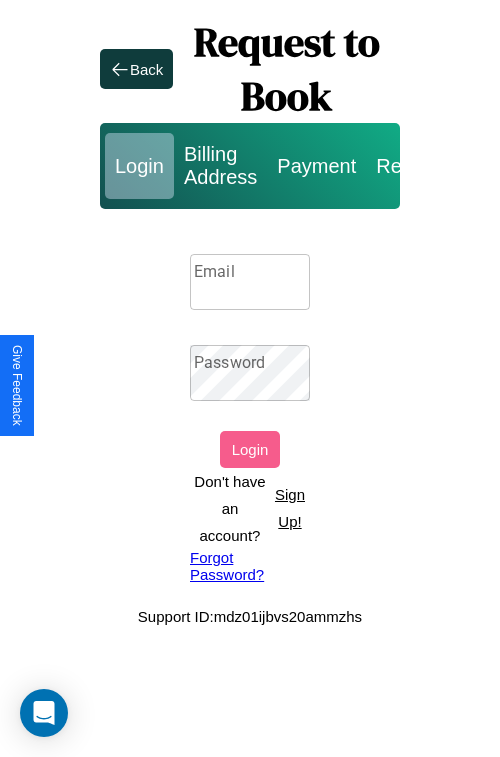 click on "Sign Up!" at bounding box center [290, 508] 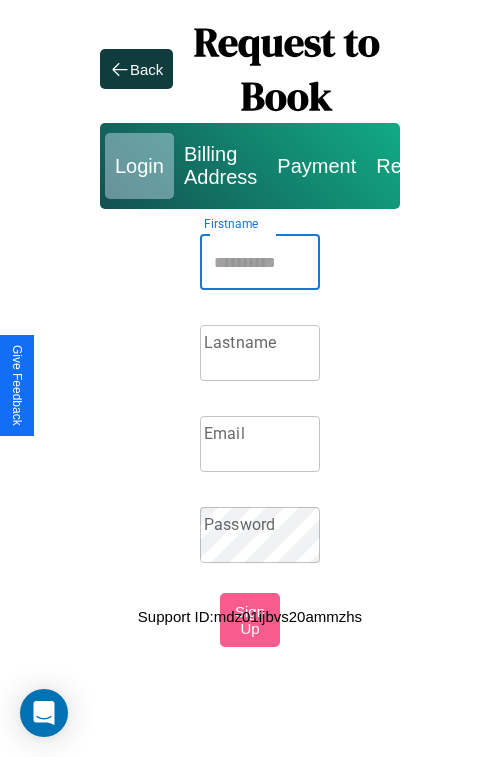 click on "Firstname" at bounding box center [260, 262] 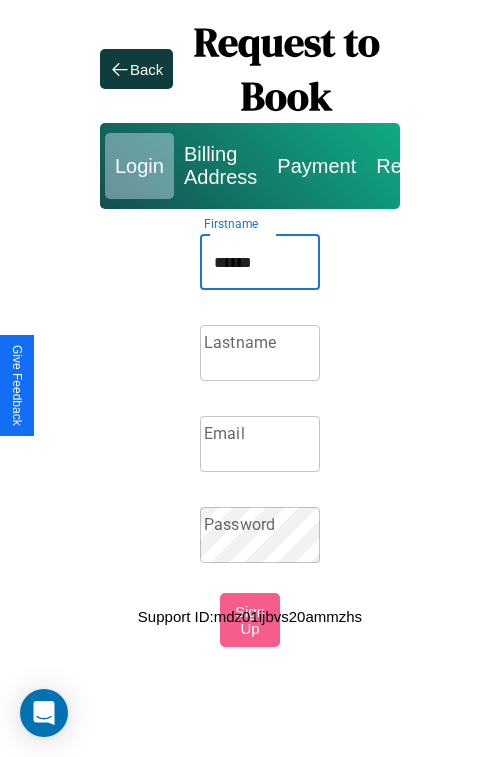 type on "******" 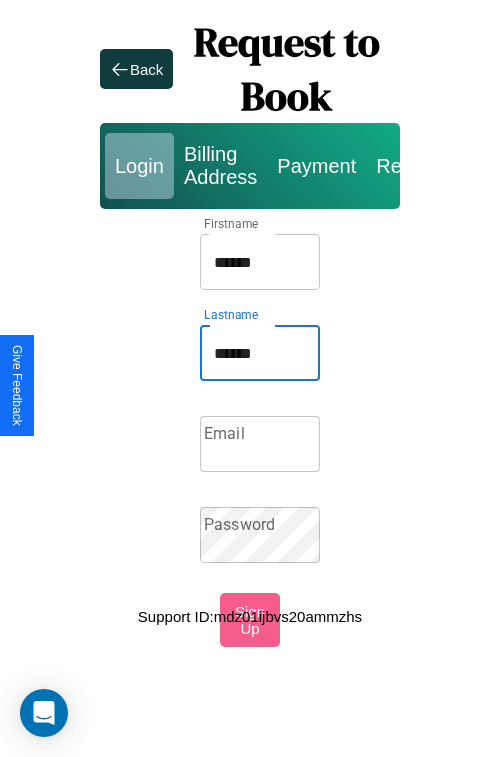type on "******" 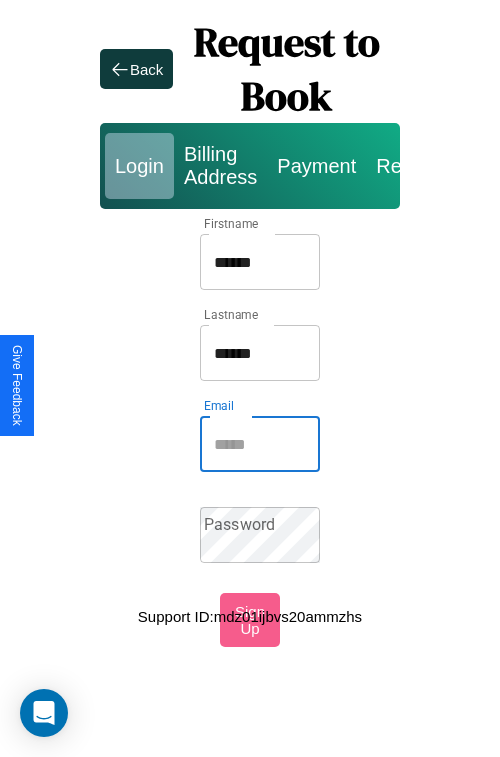 click on "Email" at bounding box center (260, 444) 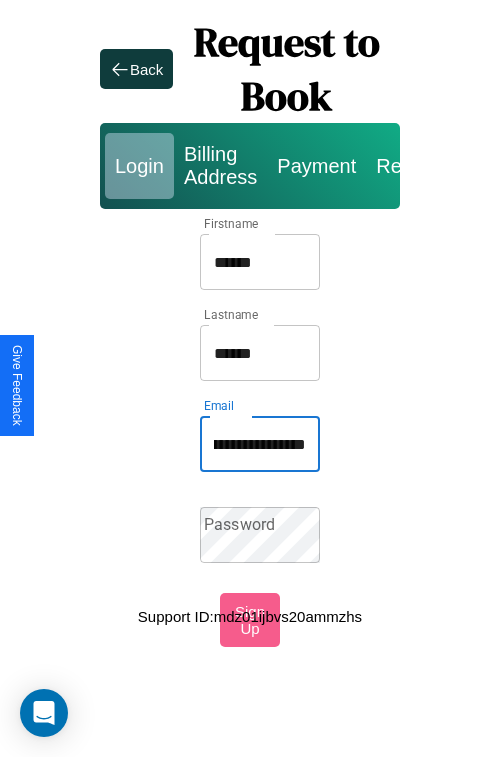 scroll, scrollTop: 0, scrollLeft: 110, axis: horizontal 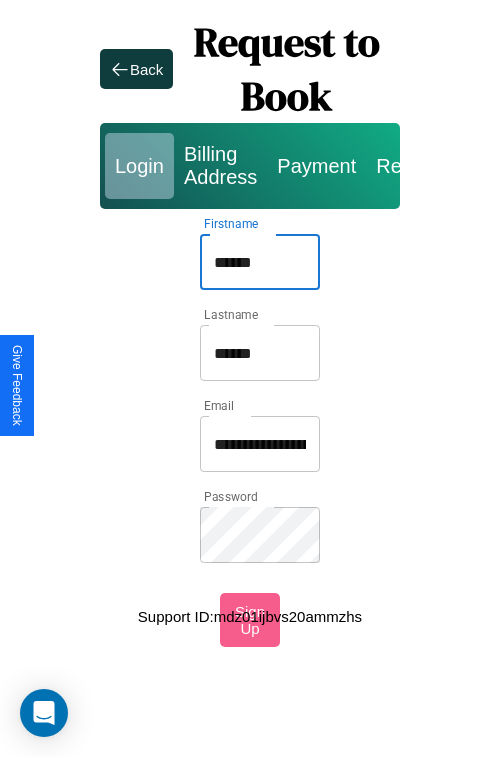 click on "******" at bounding box center [260, 262] 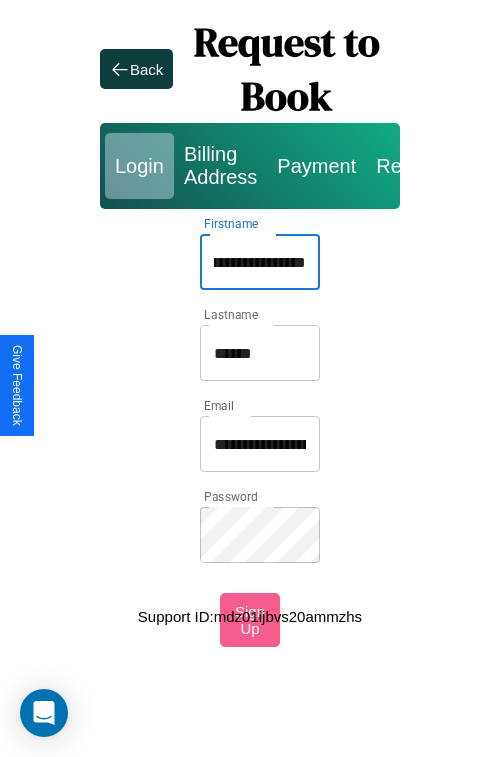 scroll, scrollTop: 0, scrollLeft: 39, axis: horizontal 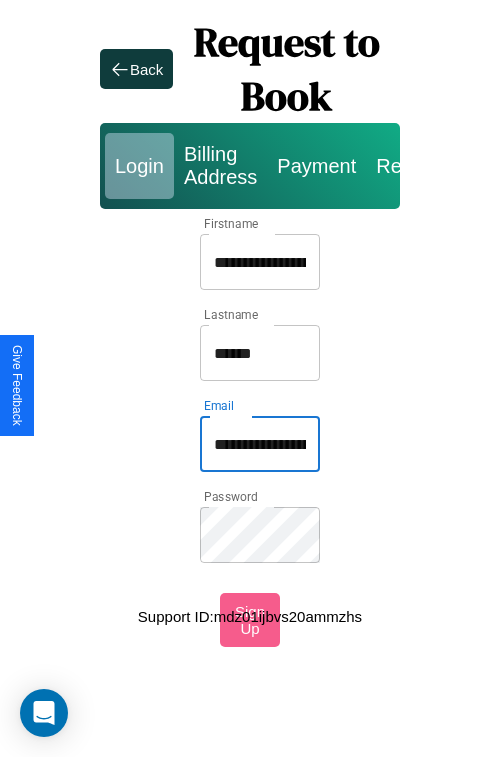 click on "**********" at bounding box center (260, 444) 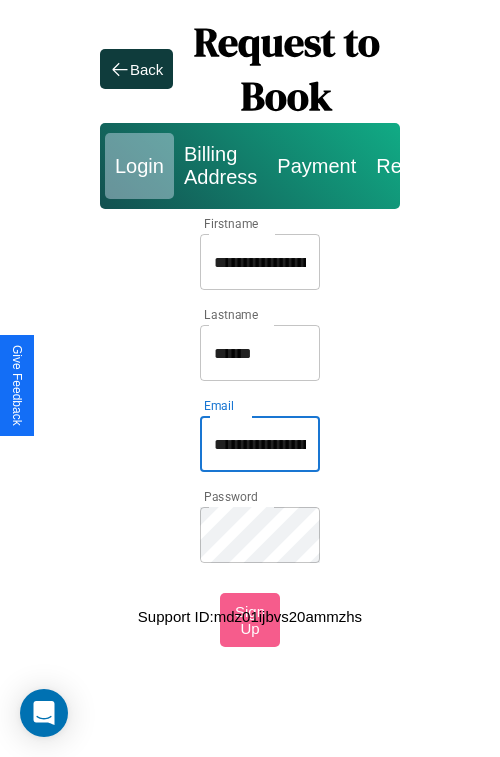 type on "**********" 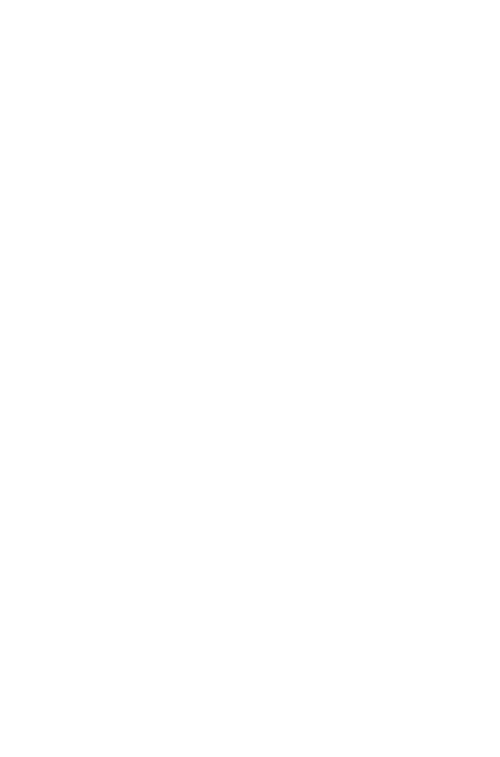 scroll, scrollTop: 0, scrollLeft: 0, axis: both 